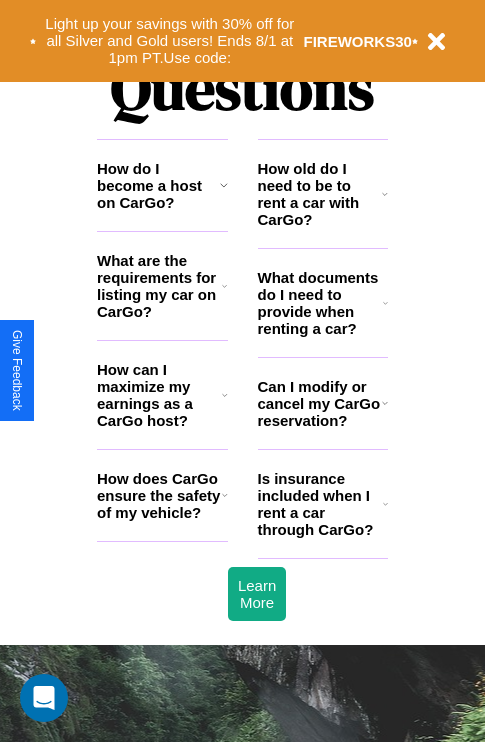 scroll, scrollTop: 2423, scrollLeft: 0, axis: vertical 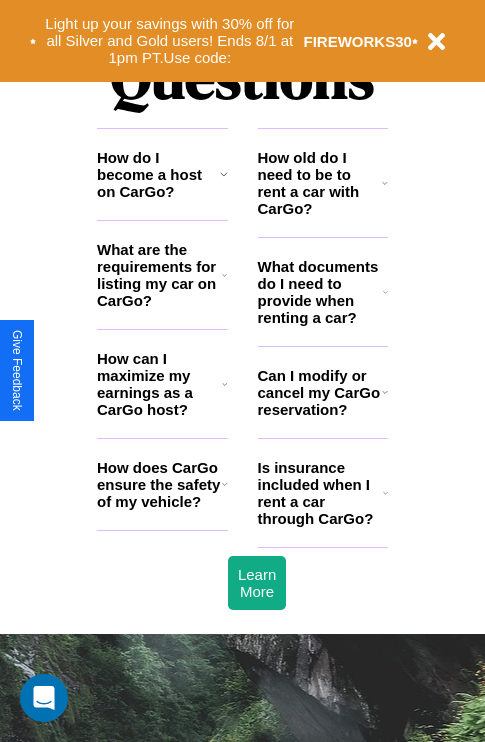 click 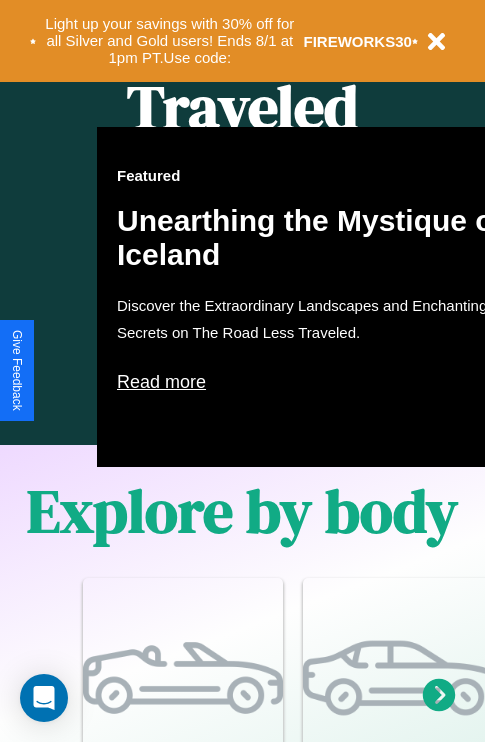 scroll, scrollTop: 817, scrollLeft: 0, axis: vertical 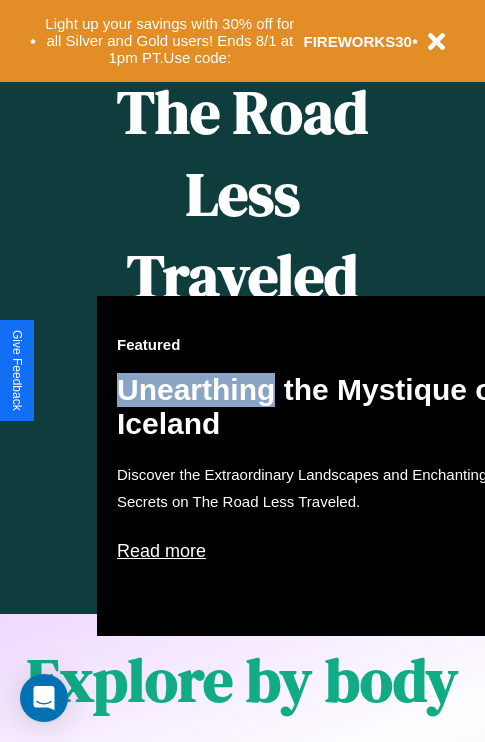 click on "Featured Unearthing the Mystique of Iceland Discover the Extraordinary Landscapes and Enchanting Secrets on The Road Less Traveled. Read more" at bounding box center (317, 466) 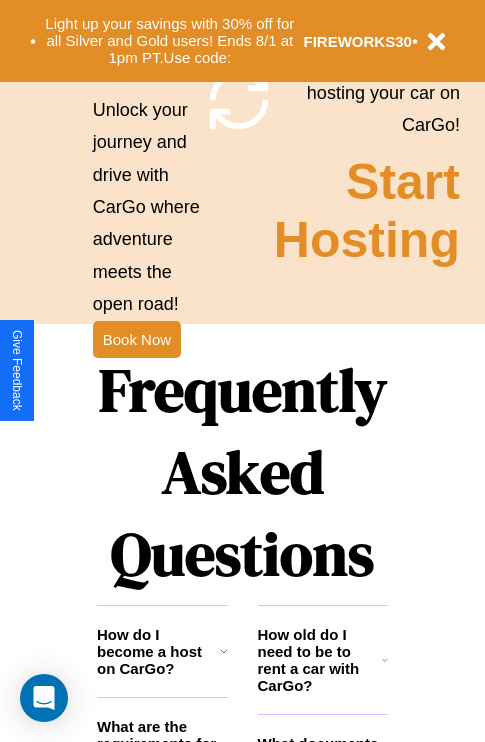 scroll, scrollTop: 1947, scrollLeft: 0, axis: vertical 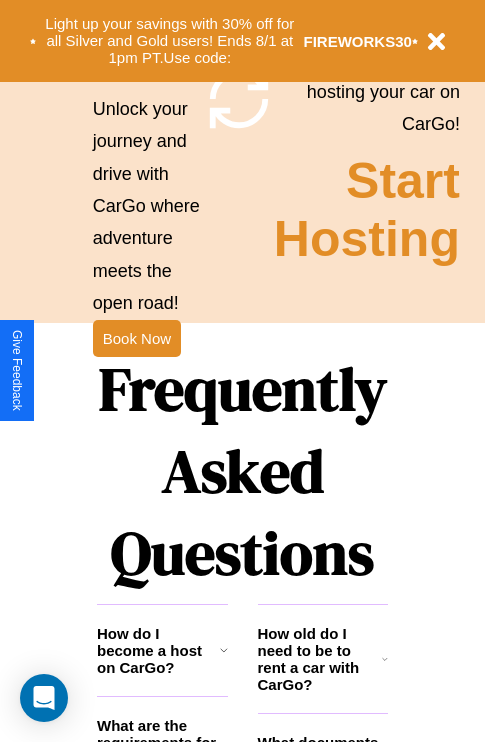 click on "Frequently Asked Questions" at bounding box center (242, 471) 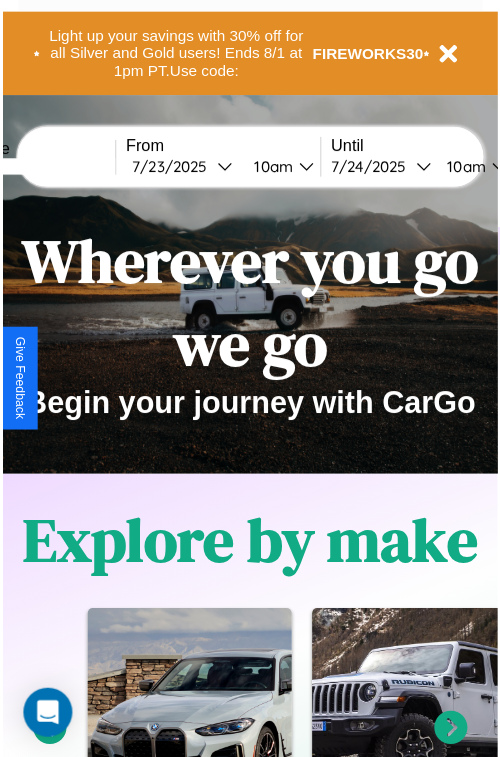 scroll, scrollTop: 0, scrollLeft: 0, axis: both 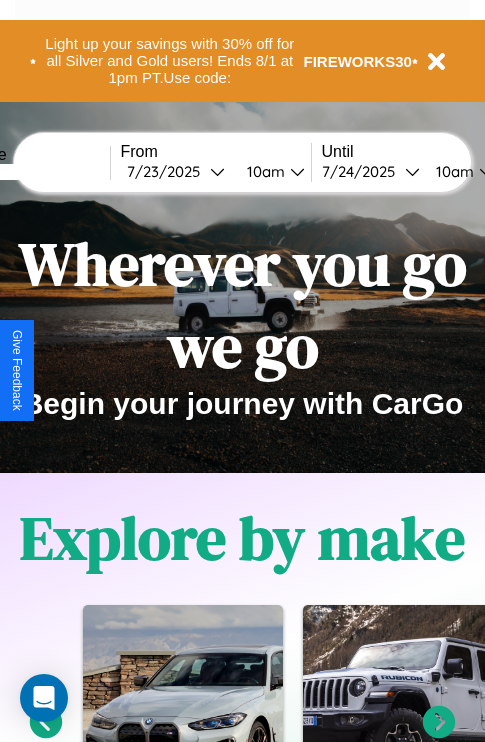 click at bounding box center (35, 172) 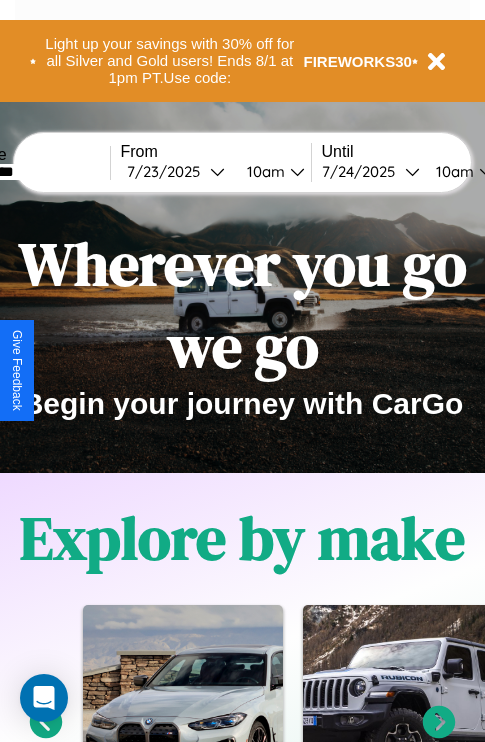 type on "*********" 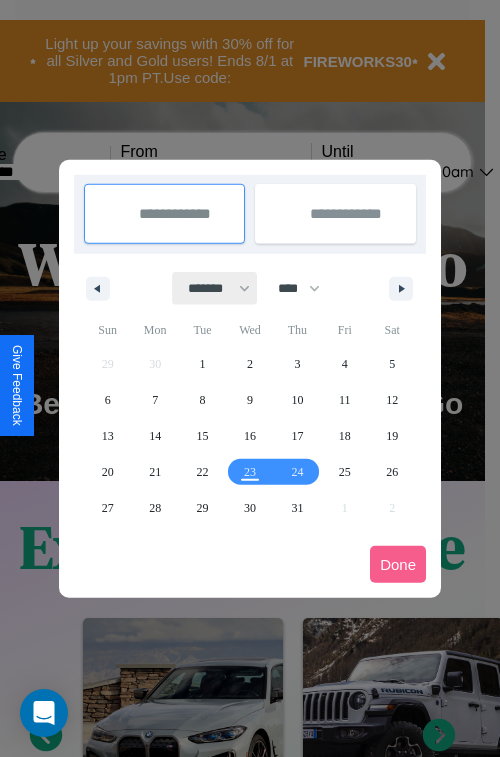 click on "******* ******** ***** ***** *** **** **** ****** ********* ******* ******** ********" at bounding box center [215, 288] 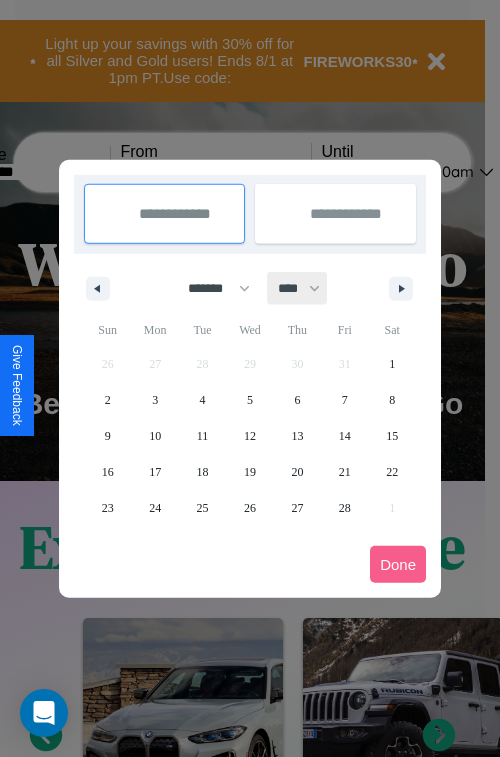 click on "**** **** **** **** **** **** **** **** **** **** **** **** **** **** **** **** **** **** **** **** **** **** **** **** **** **** **** **** **** **** **** **** **** **** **** **** **** **** **** **** **** **** **** **** **** **** **** **** **** **** **** **** **** **** **** **** **** **** **** **** **** **** **** **** **** **** **** **** **** **** **** **** **** **** **** **** **** **** **** **** **** **** **** **** **** **** **** **** **** **** **** **** **** **** **** **** **** **** **** **** **** **** **** **** **** **** **** **** **** **** **** **** **** **** **** **** **** **** **** **** ****" at bounding box center (298, 288) 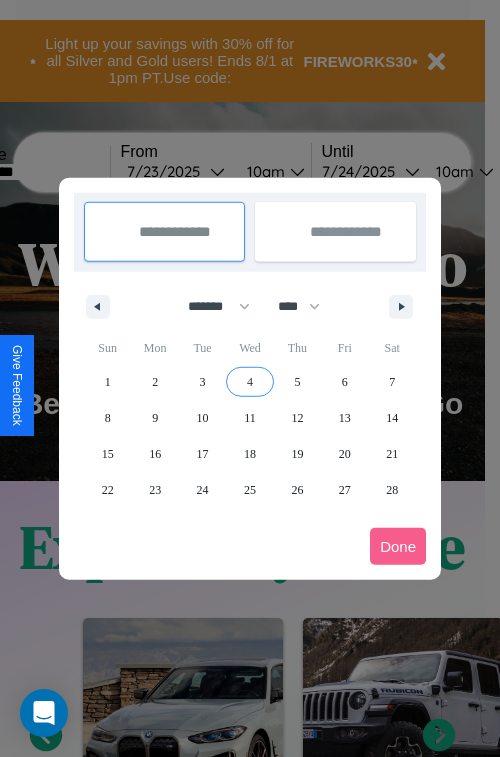 click on "4" at bounding box center [250, 382] 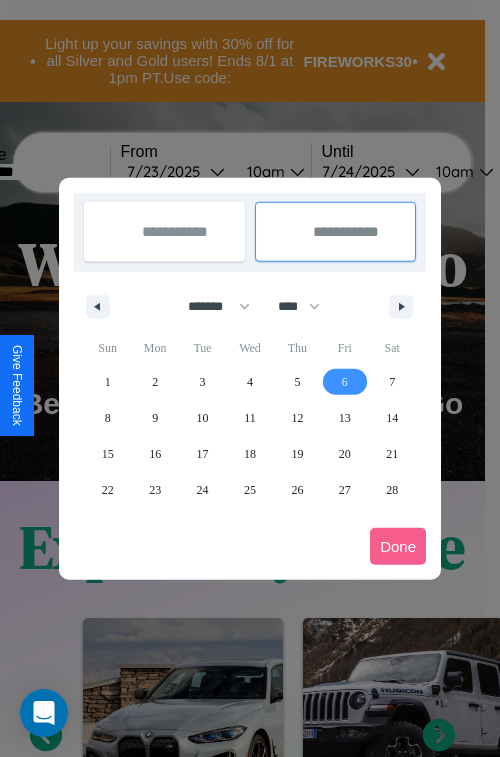 click on "6" at bounding box center (345, 382) 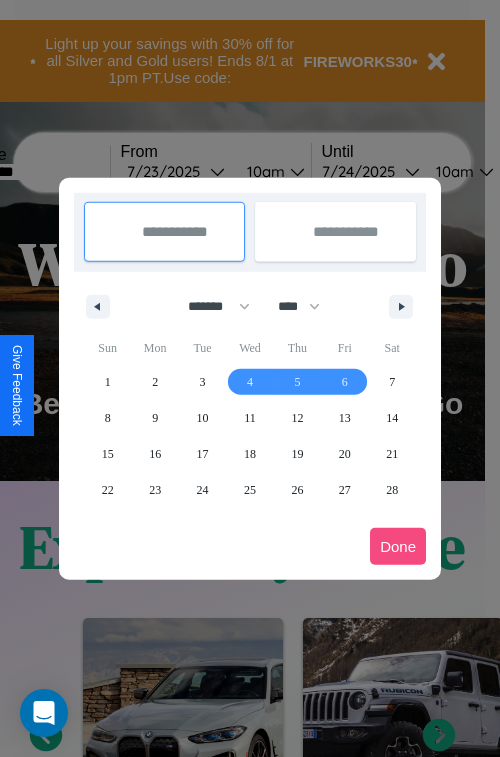 click on "Done" at bounding box center [398, 546] 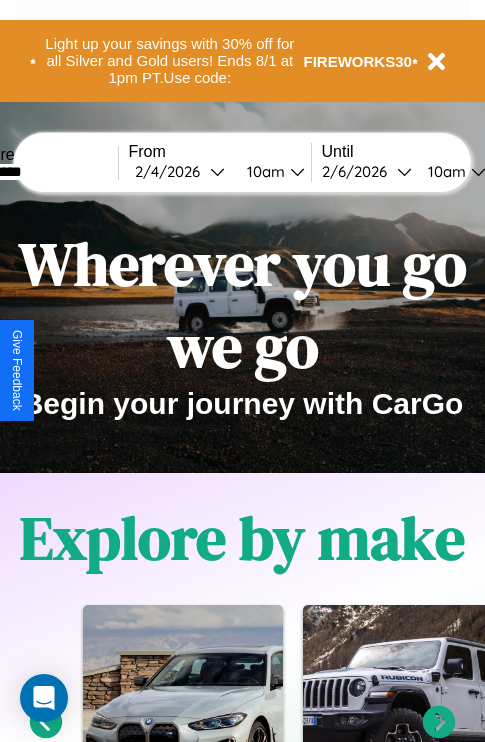 click on "10am" at bounding box center (263, 171) 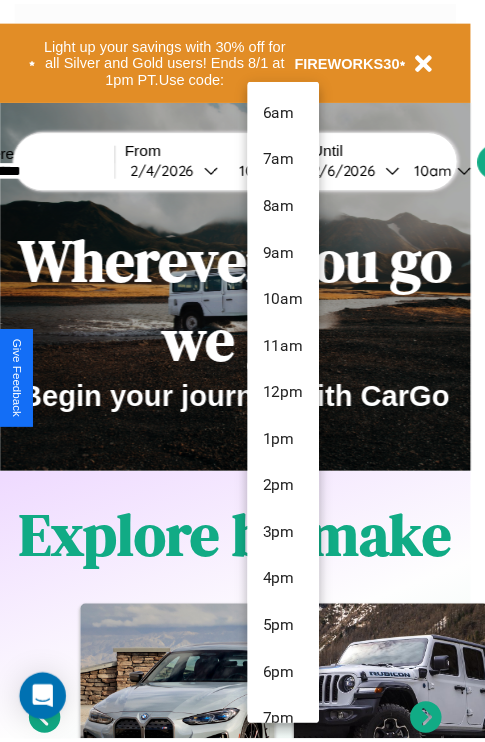 scroll, scrollTop: 163, scrollLeft: 0, axis: vertical 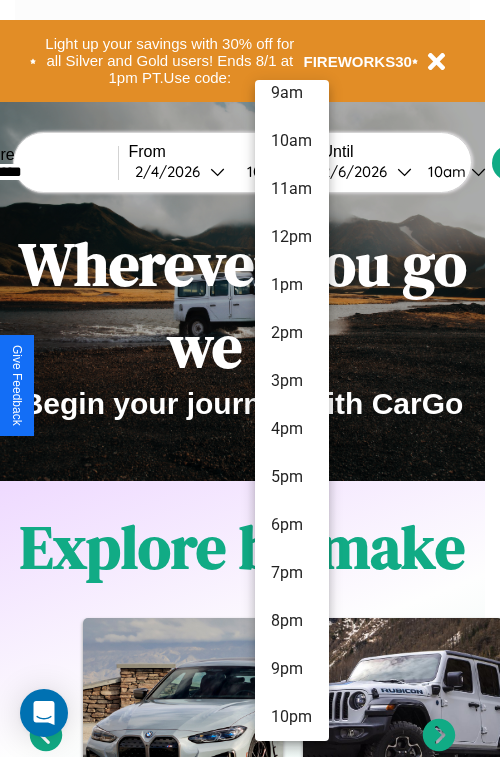 click on "10pm" at bounding box center [292, 717] 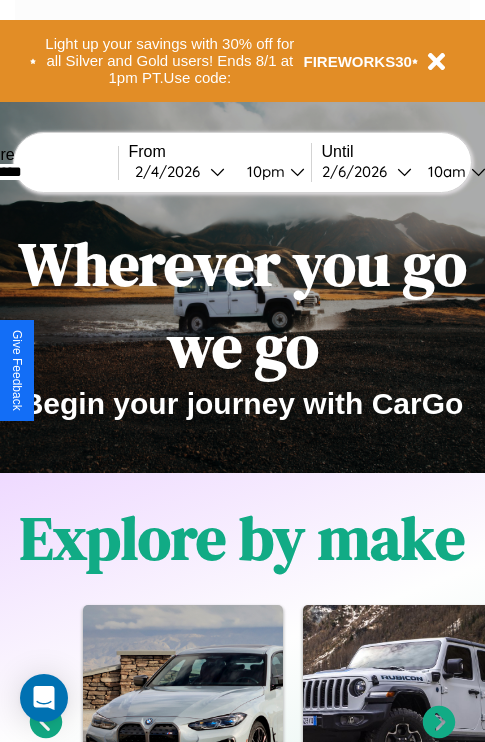 scroll, scrollTop: 0, scrollLeft: 68, axis: horizontal 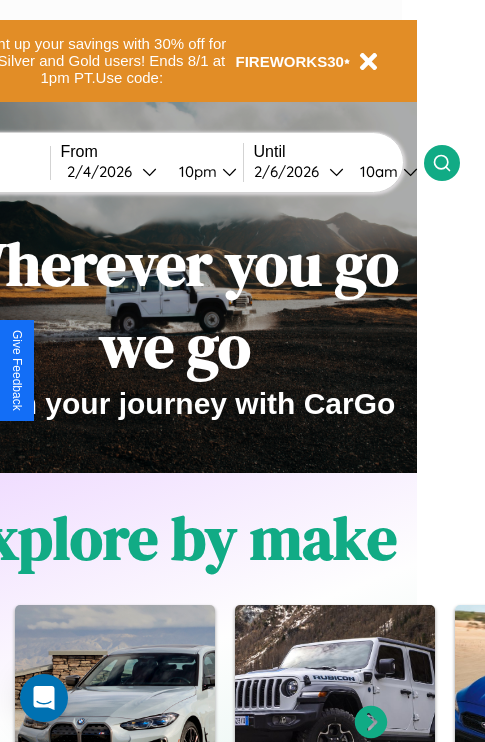 click 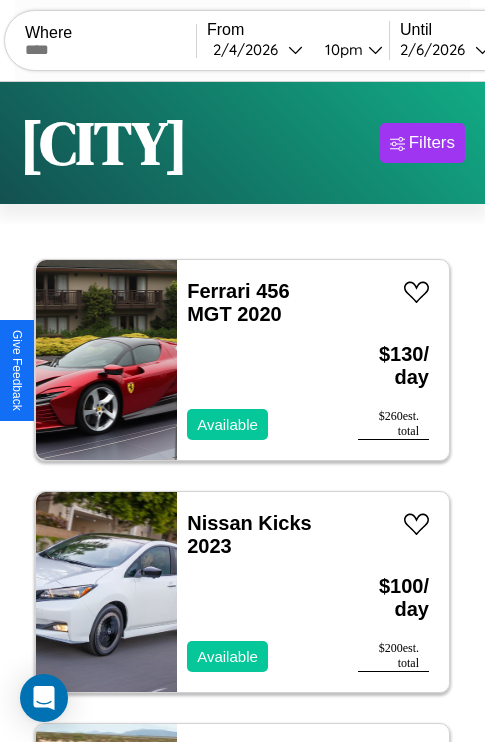 scroll, scrollTop: 79, scrollLeft: 0, axis: vertical 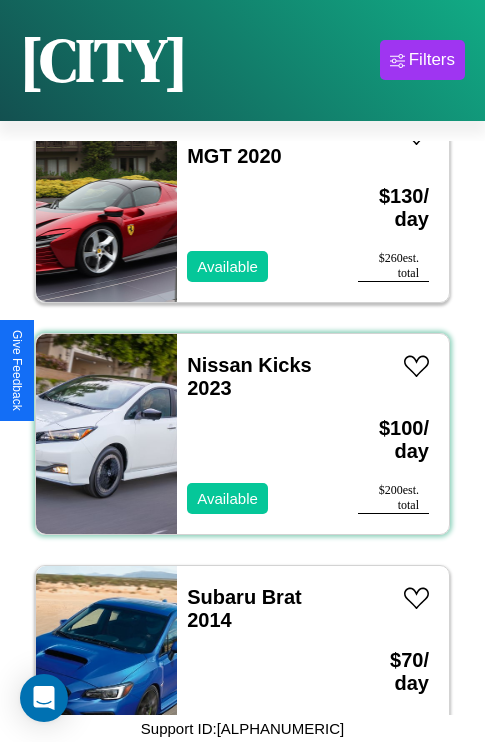 click on "Nissan   Kicks   2023 Available" at bounding box center (257, 434) 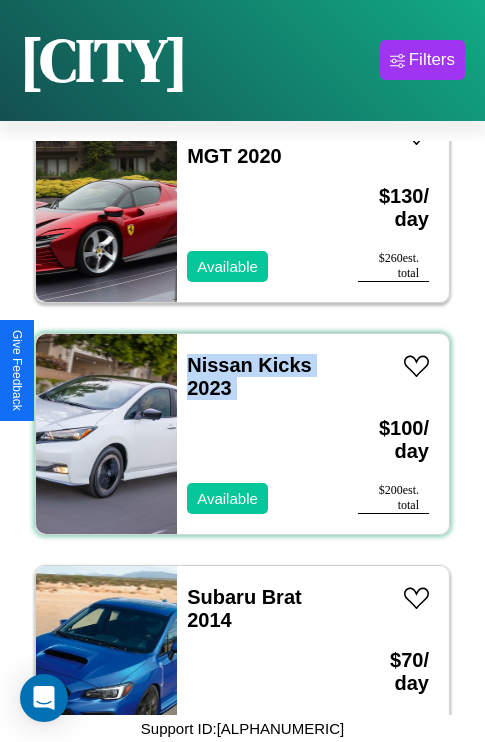click on "Nissan   Kicks   2023 Available" at bounding box center [257, 434] 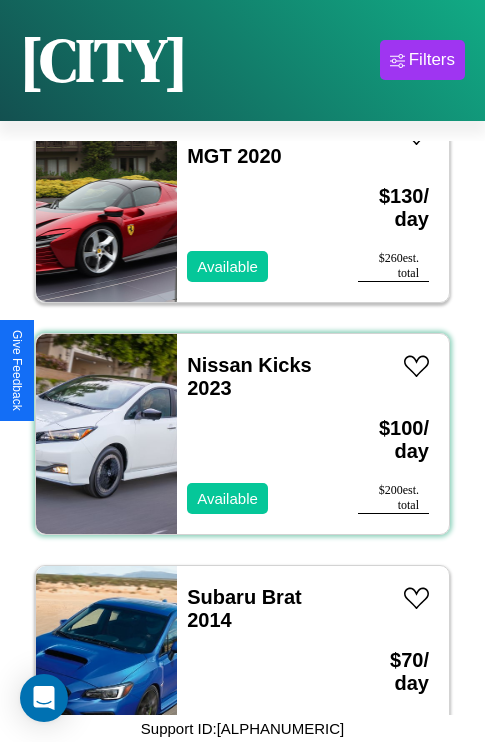 click on "Nissan   Kicks   2023 Available" at bounding box center (257, 434) 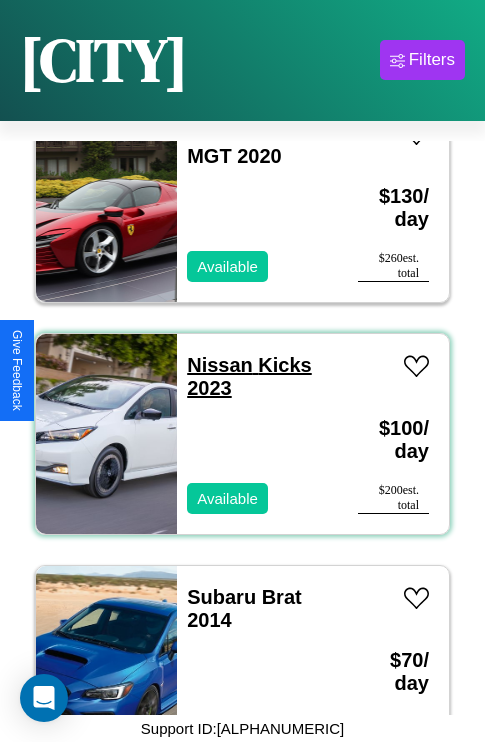 click on "Nissan   Kicks   2023" at bounding box center (249, 376) 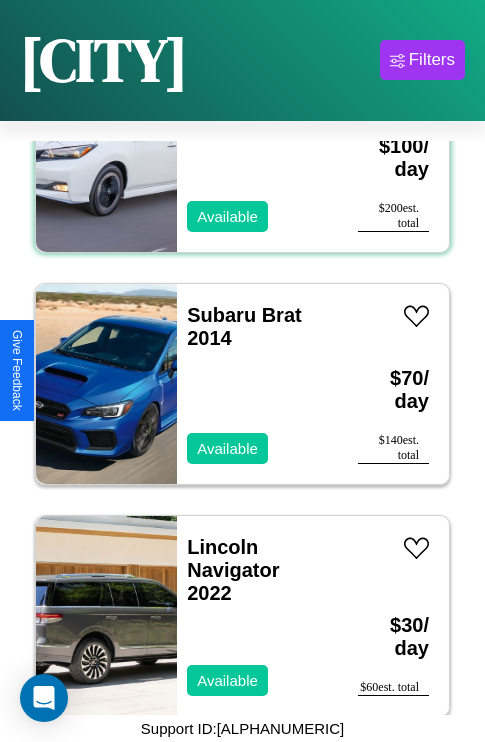 scroll, scrollTop: 382, scrollLeft: 0, axis: vertical 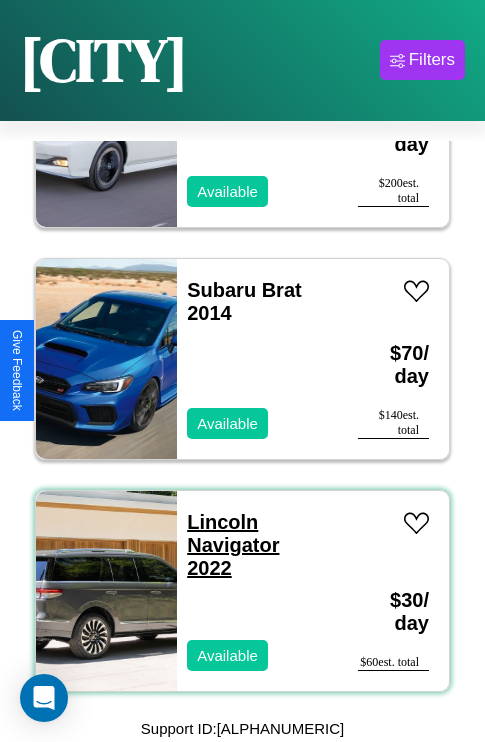 click on "Lincoln   Navigator   2022" at bounding box center [233, 545] 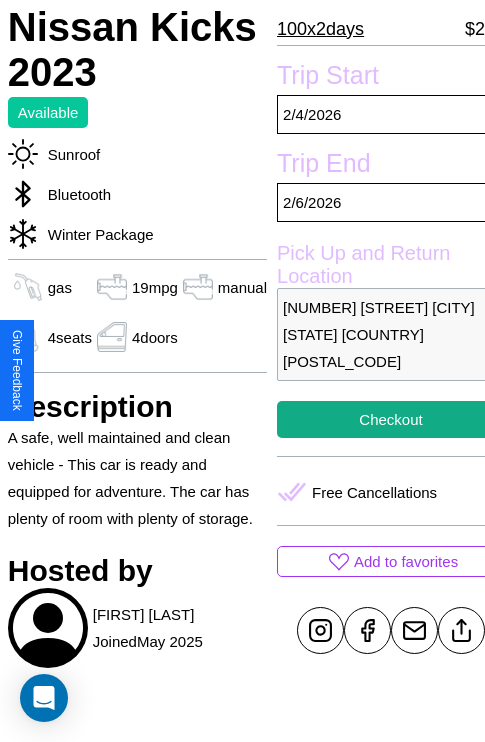 scroll, scrollTop: 498, scrollLeft: 68, axis: both 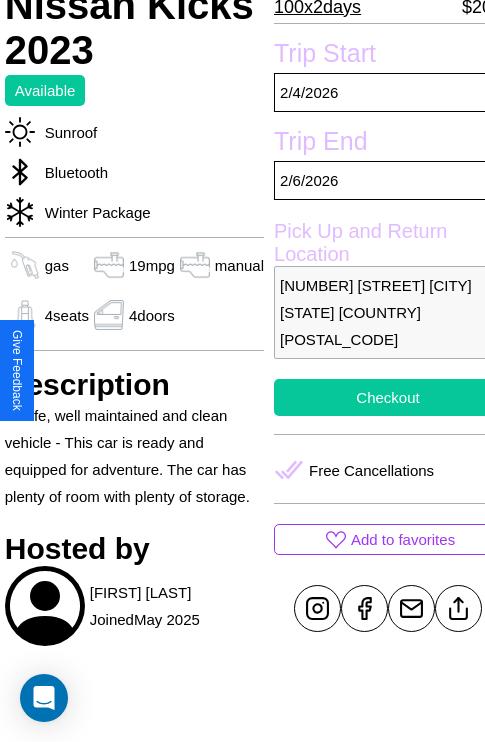 click on "Checkout" at bounding box center (388, 397) 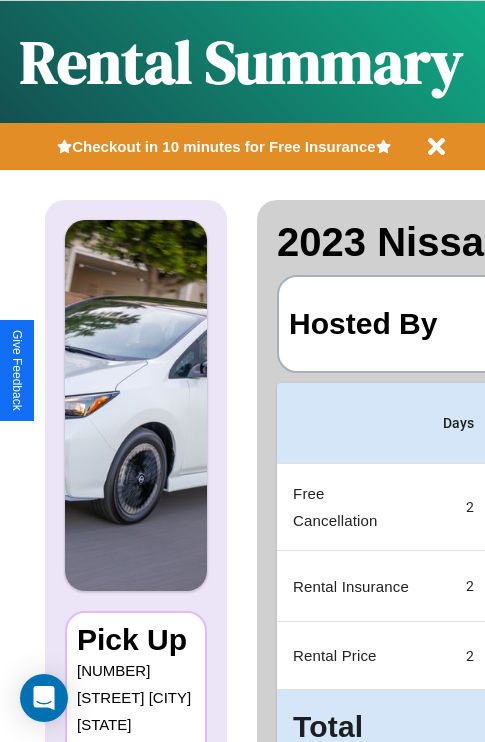 scroll, scrollTop: 0, scrollLeft: 379, axis: horizontal 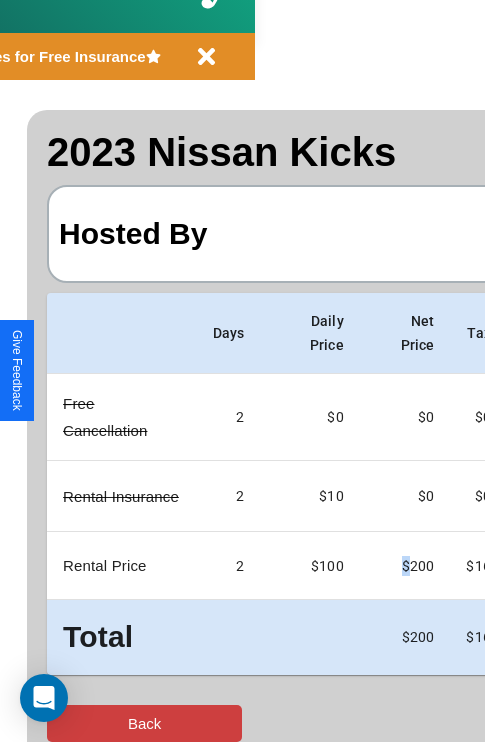 click on "Back" at bounding box center (144, 723) 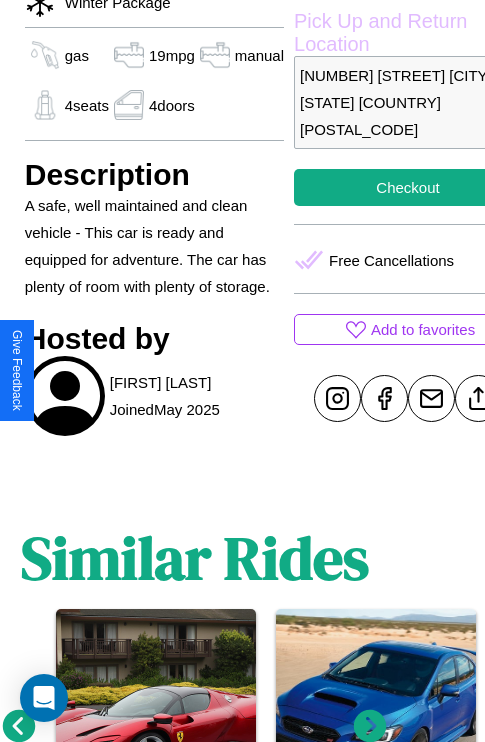 scroll, scrollTop: 709, scrollLeft: 48, axis: both 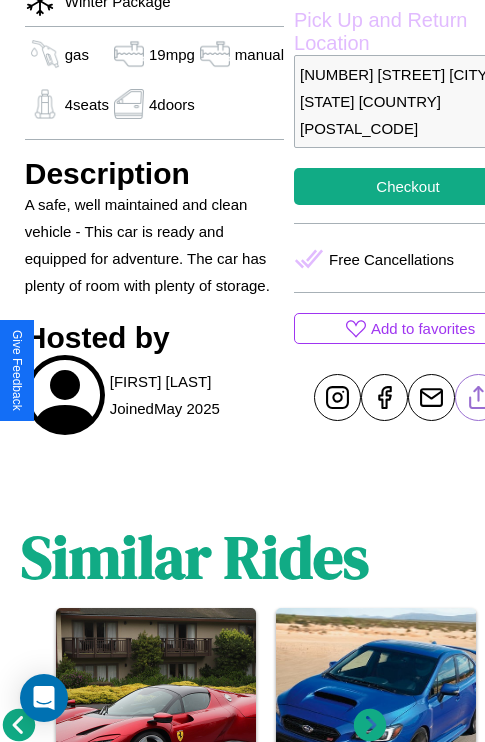 click 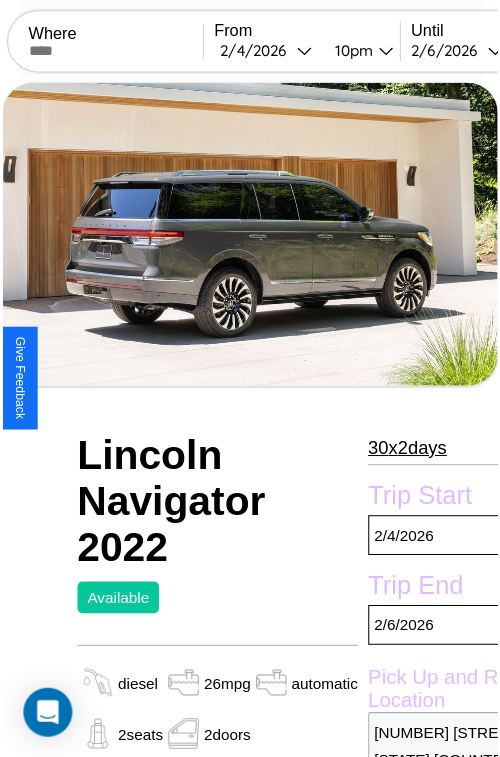 scroll, scrollTop: 154, scrollLeft: 88, axis: both 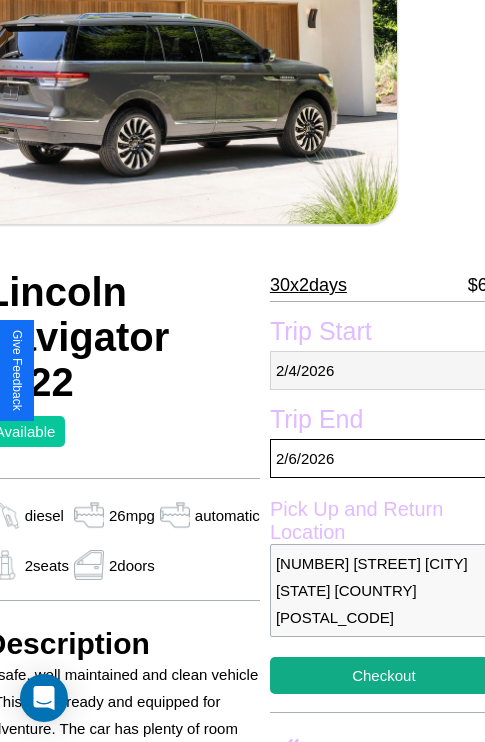 click on "2 / 4 / 2026" at bounding box center (384, 370) 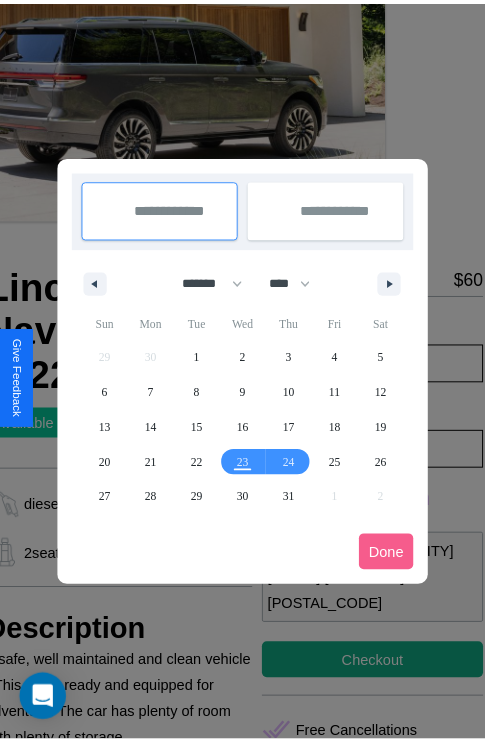 scroll, scrollTop: 0, scrollLeft: 88, axis: horizontal 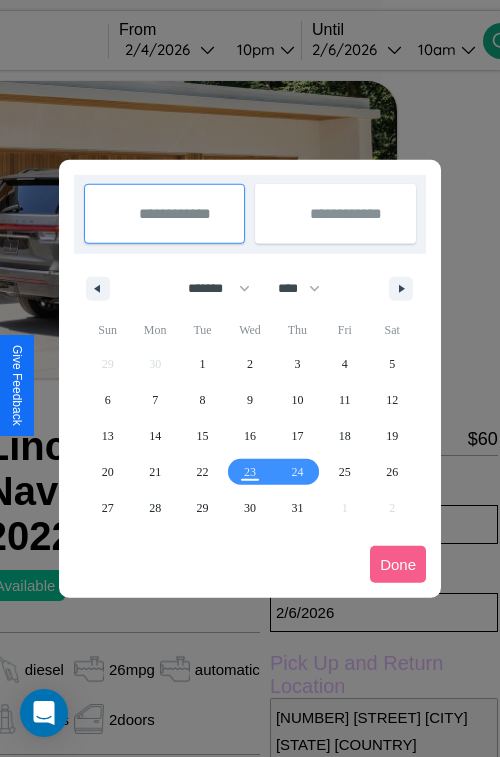 click at bounding box center [250, 378] 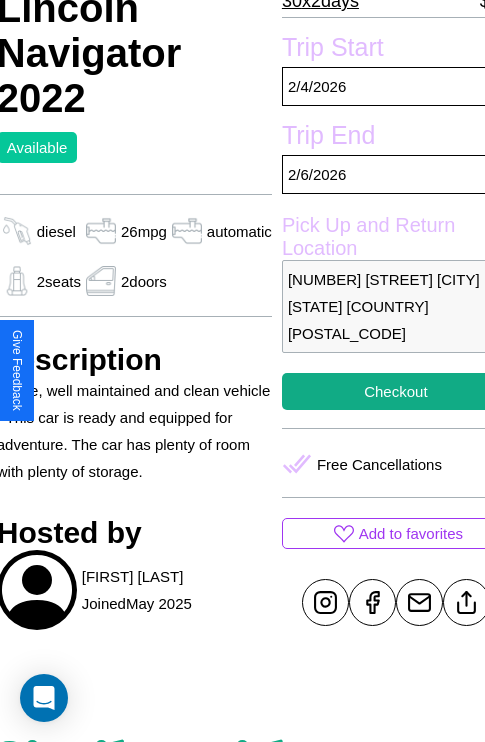 scroll, scrollTop: 432, scrollLeft: 88, axis: both 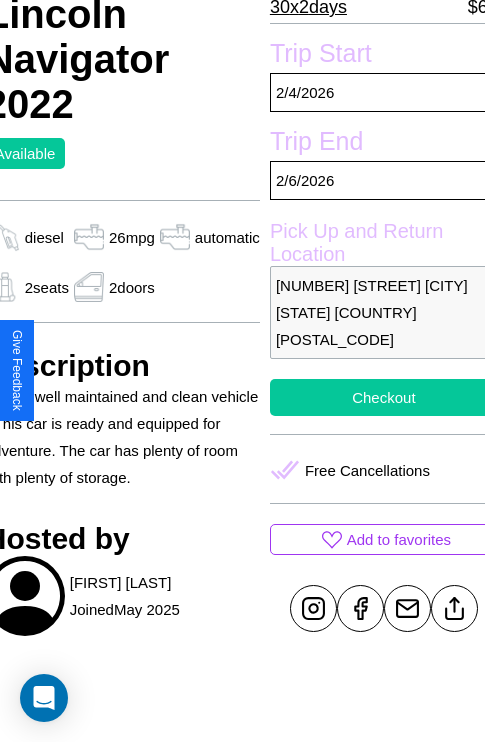 click on "Checkout" at bounding box center [384, 397] 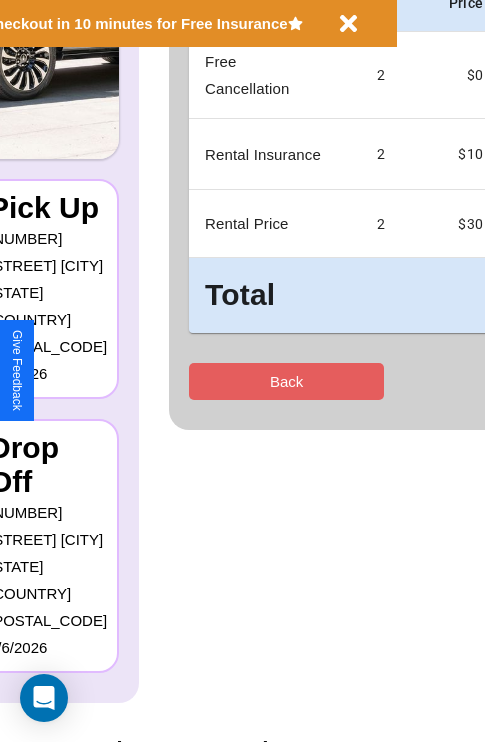 scroll, scrollTop: 0, scrollLeft: 0, axis: both 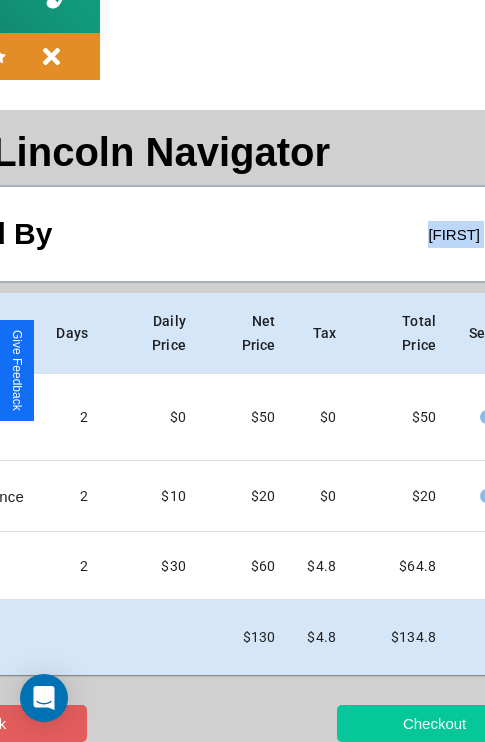 click on "Checkout" at bounding box center [434, 723] 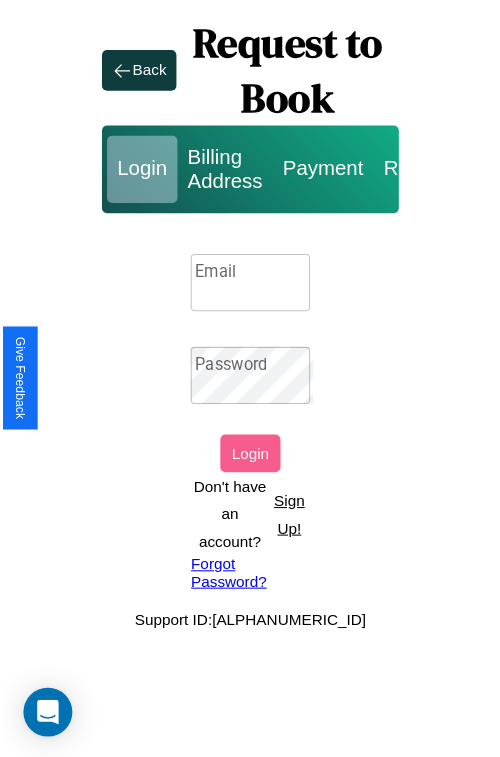scroll, scrollTop: 0, scrollLeft: 0, axis: both 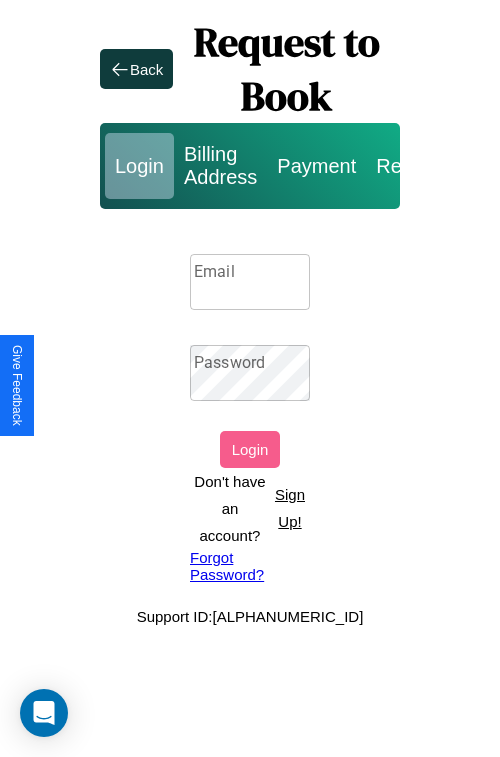 click on "Sign Up!" at bounding box center [290, 508] 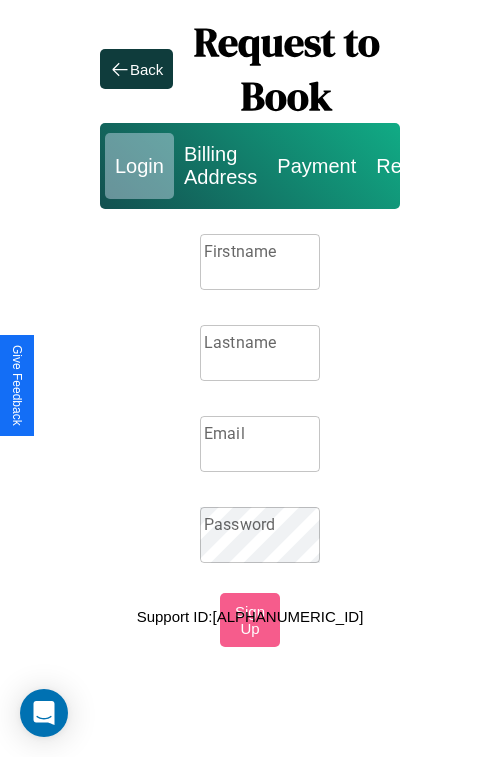 click on "Firstname" at bounding box center [260, 262] 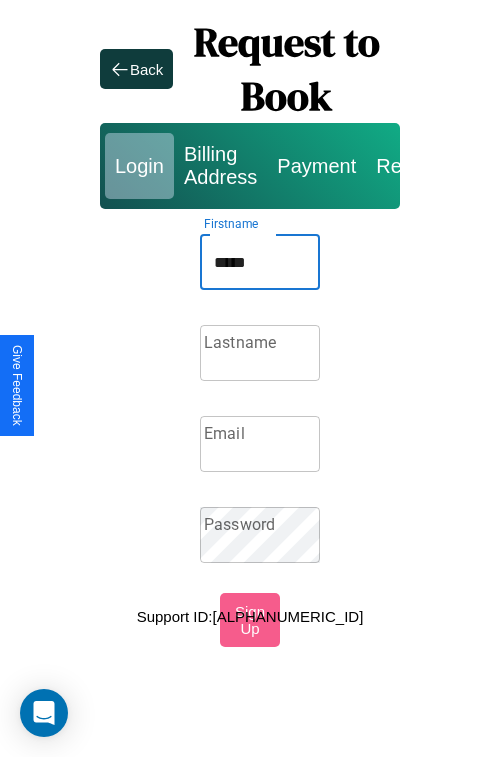 type on "*****" 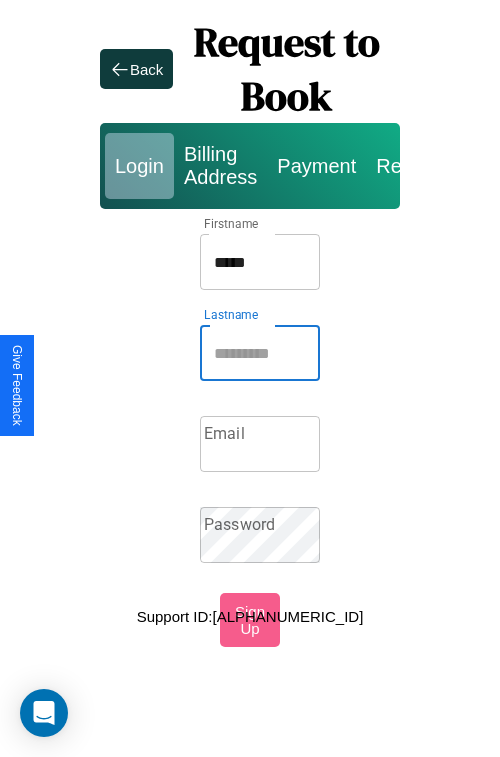 click on "Lastname" at bounding box center (260, 353) 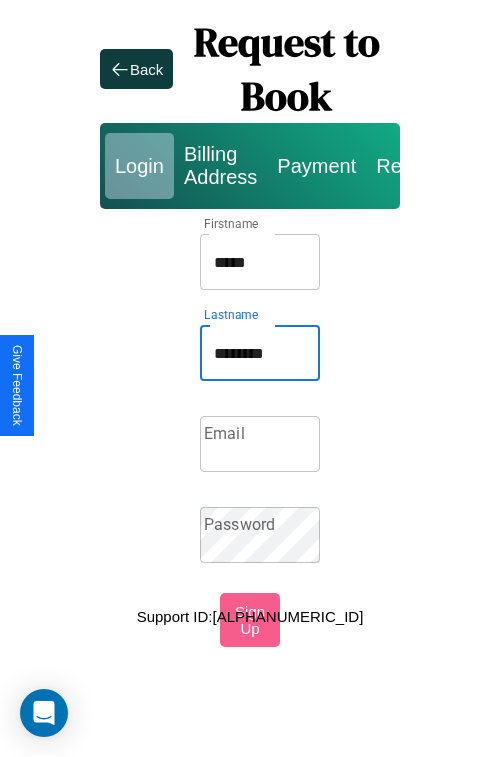 type on "********" 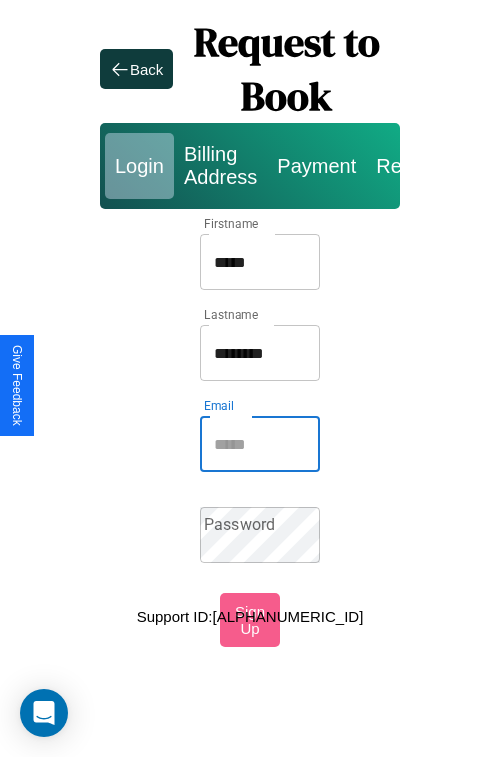 click on "Email" at bounding box center [260, 444] 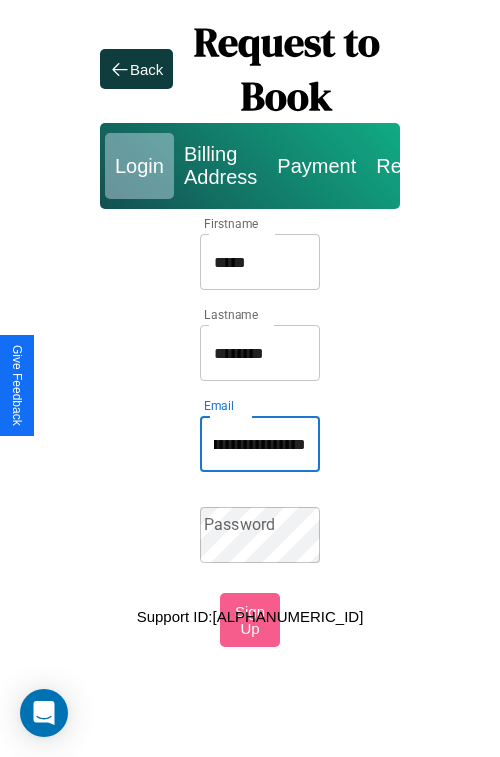 scroll, scrollTop: 0, scrollLeft: 116, axis: horizontal 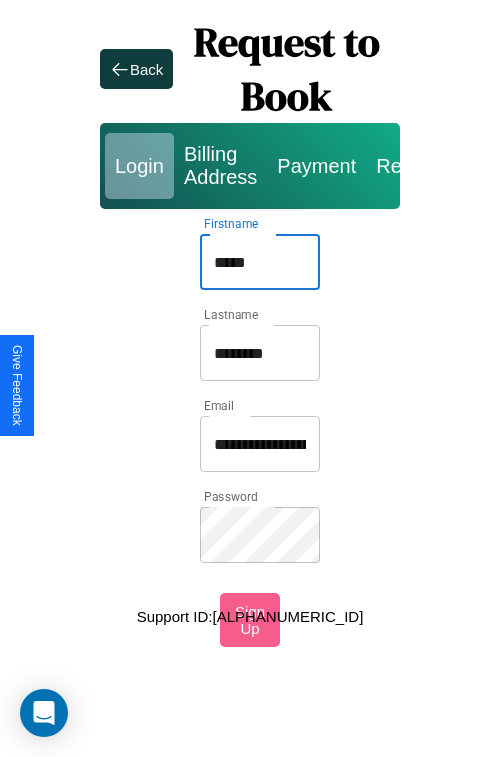 click on "*****" at bounding box center (260, 262) 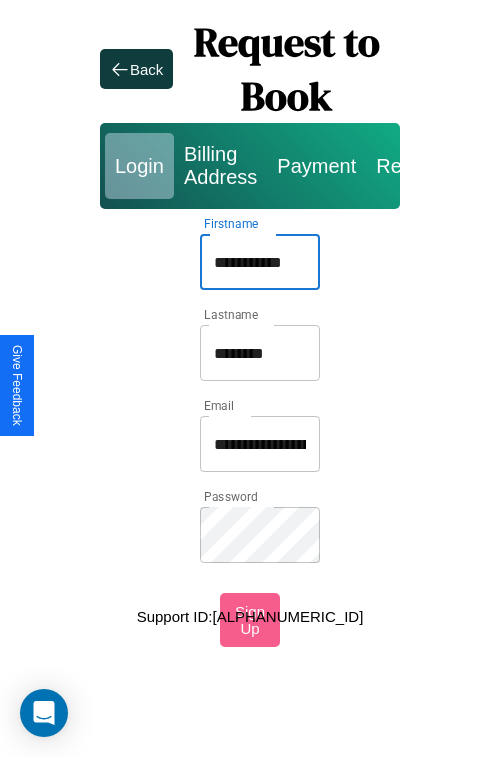 type on "**********" 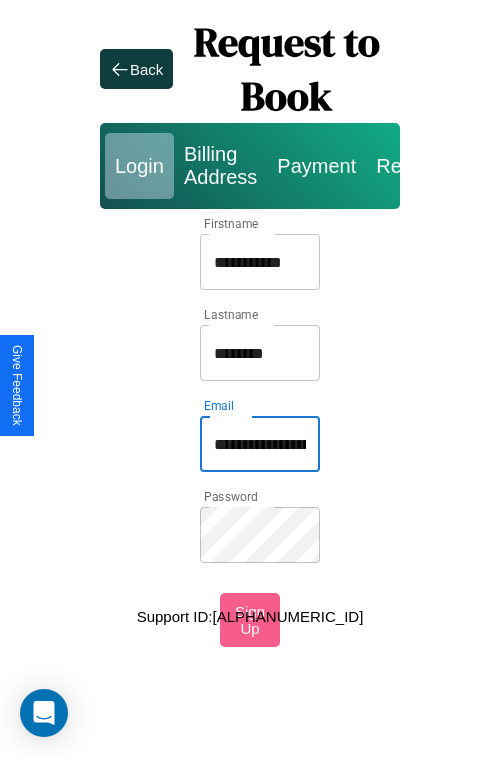 type on "**********" 